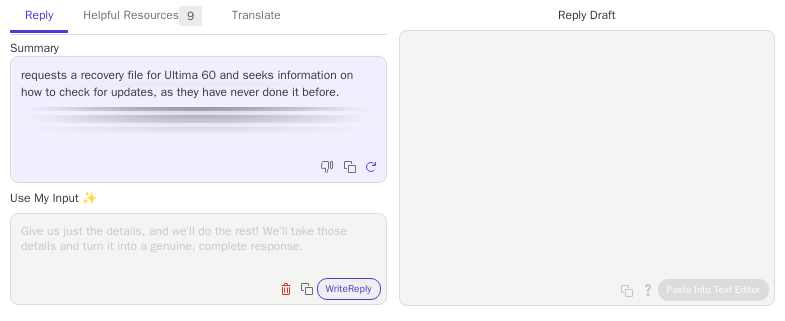 scroll, scrollTop: 0, scrollLeft: 0, axis: both 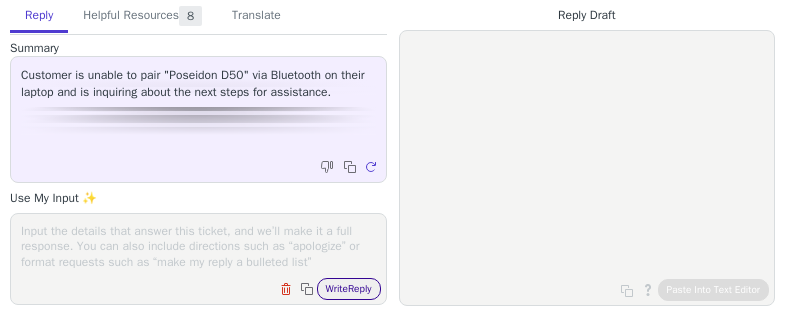 click on "Write  Reply" at bounding box center [349, 289] 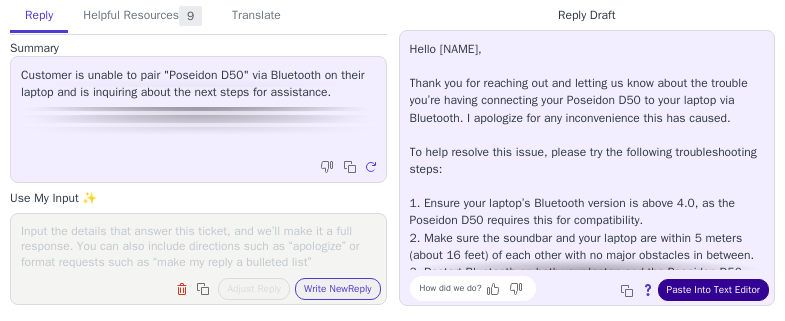 click on "Paste Into Text Editor" at bounding box center (713, 290) 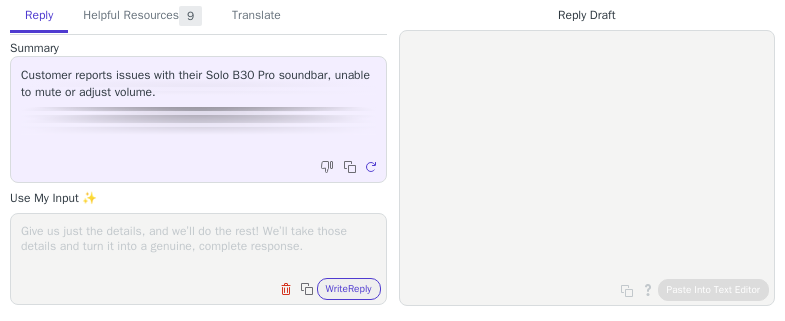 scroll, scrollTop: 0, scrollLeft: 0, axis: both 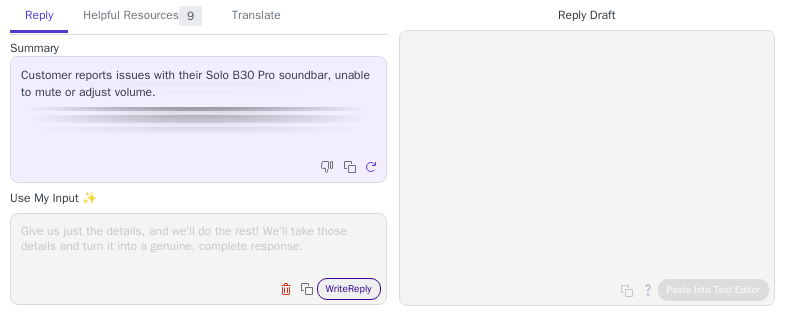 click on "Write  Reply" at bounding box center (349, 289) 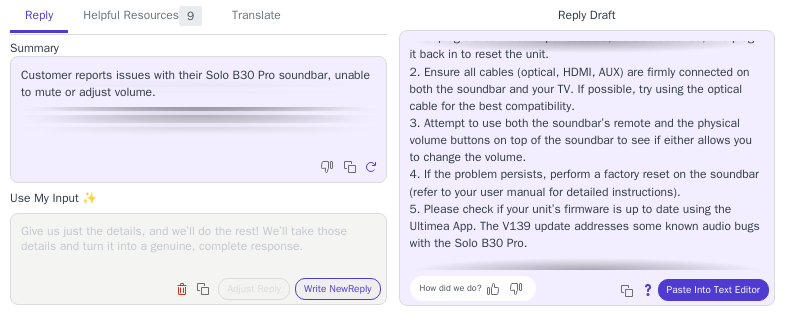 scroll, scrollTop: 285, scrollLeft: 0, axis: vertical 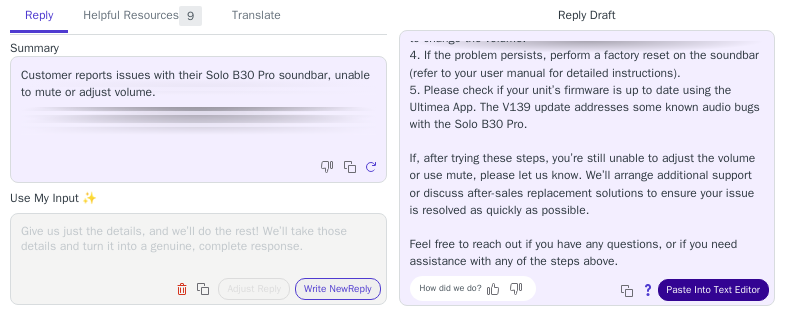 click on "Paste Into Text Editor" at bounding box center (713, 290) 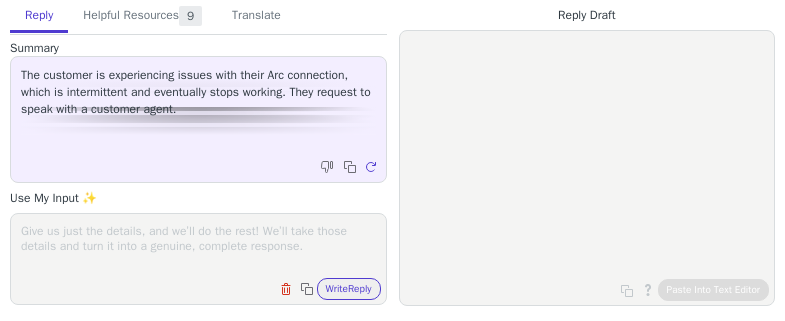 scroll, scrollTop: 0, scrollLeft: 0, axis: both 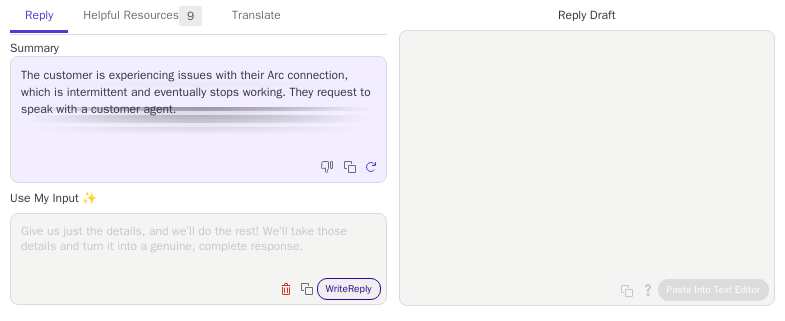 click on "Write  Reply" at bounding box center [349, 289] 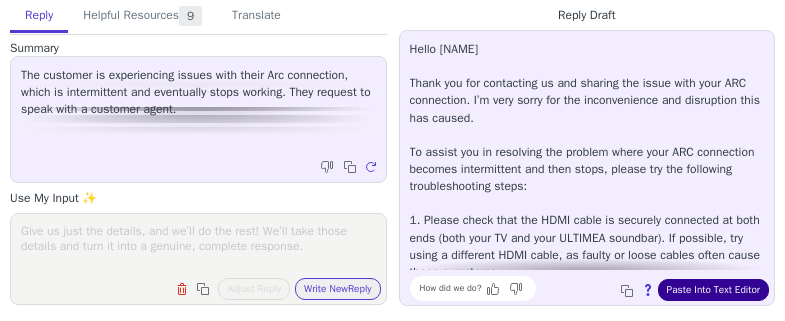 click on "Paste Into Text Editor" at bounding box center (713, 290) 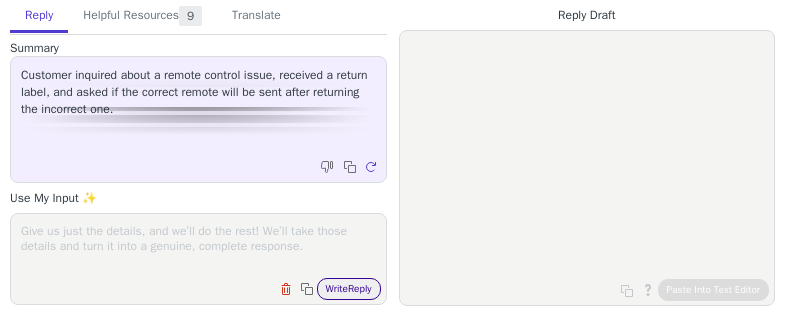 scroll, scrollTop: 0, scrollLeft: 0, axis: both 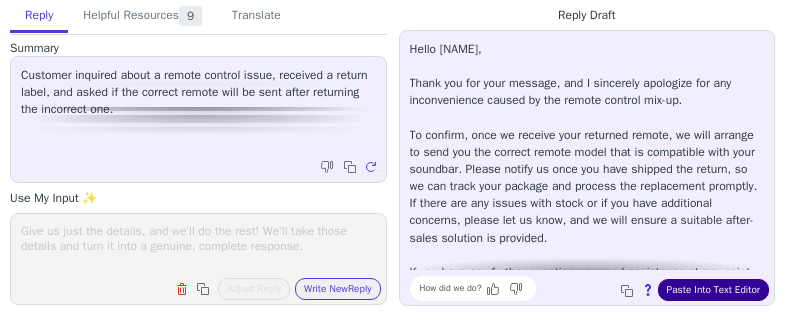 click on "Paste Into Text Editor" at bounding box center (713, 290) 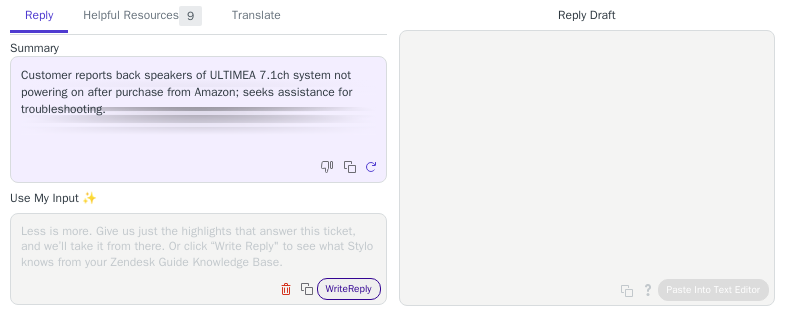 scroll, scrollTop: 0, scrollLeft: 0, axis: both 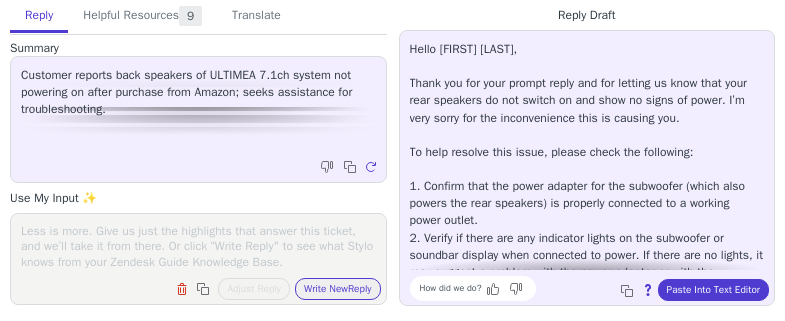 click on "Hello [FIRST] [LAST], Thank you for your prompt reply and for letting us know that your rear speakers do not switch on and show no signs of power. I’m very sorry for the inconvenience this is causing you. To help resolve this issue, please check the following: 1. Confirm that the power adapter for the subwoofer (which also powers the rear speakers) is properly connected to a working power outlet. 2. Verify if there are any indicator lights on the subwoofer or soundbar display when connected to power. If there are no lights, it may suggest a problem with the power adapter or with the subwoofer itself. 3. Ensure the cables connecting the rear speakers to the subwoofer are securely attached and matched to the correct color ports (Left: white, Right: red). 4. If possible, try plugging the unit into a different outlet to rule out issues with the power source." at bounding box center [587, 306] 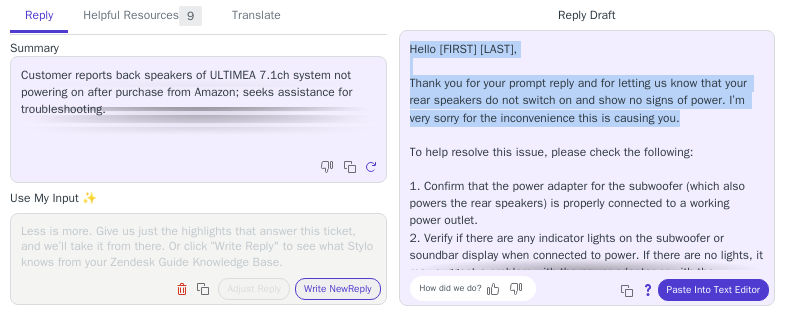 drag, startPoint x: 742, startPoint y: 120, endPoint x: 410, endPoint y: 52, distance: 338.8923 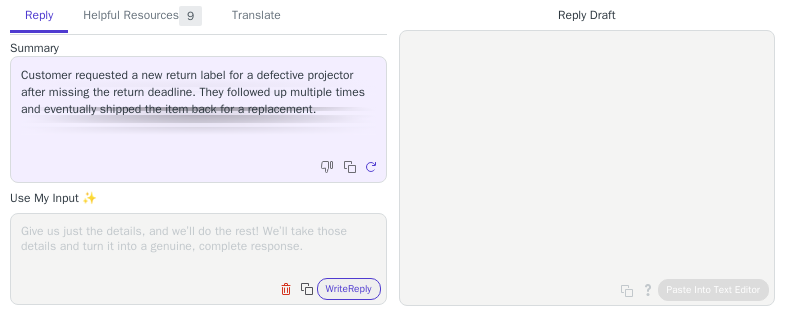 scroll, scrollTop: 0, scrollLeft: 0, axis: both 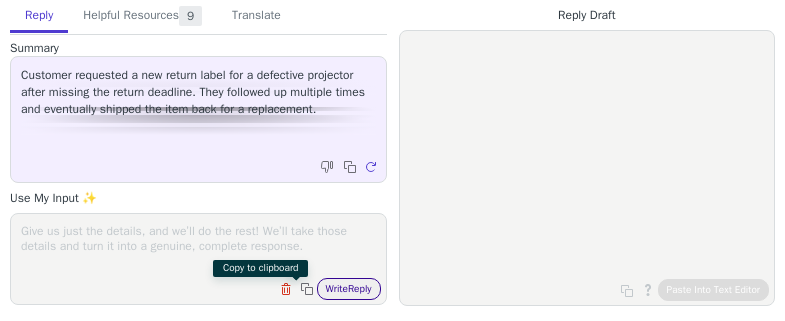 click on "Write  Reply" at bounding box center (349, 289) 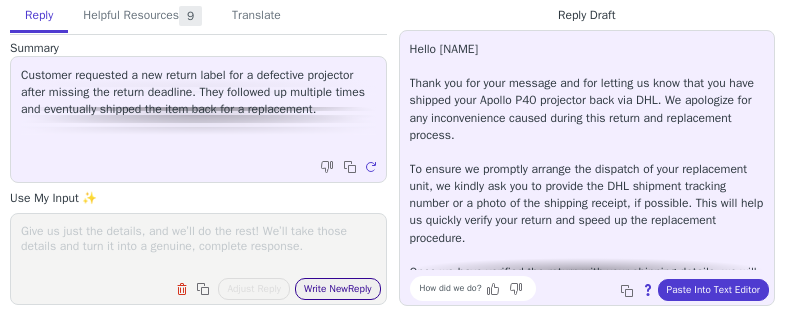 click on "Write New  Reply" at bounding box center [338, 289] 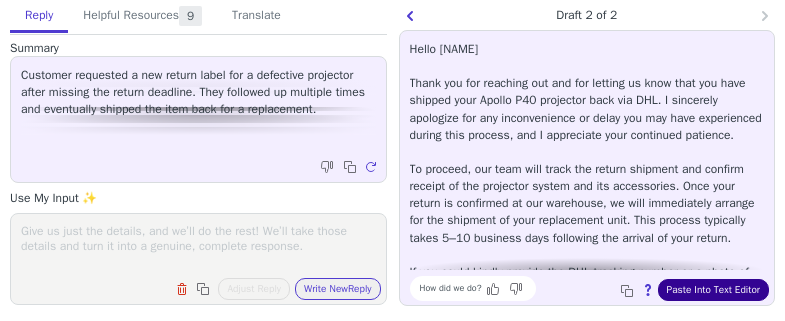 click on "Paste Into Text Editor" at bounding box center [713, 290] 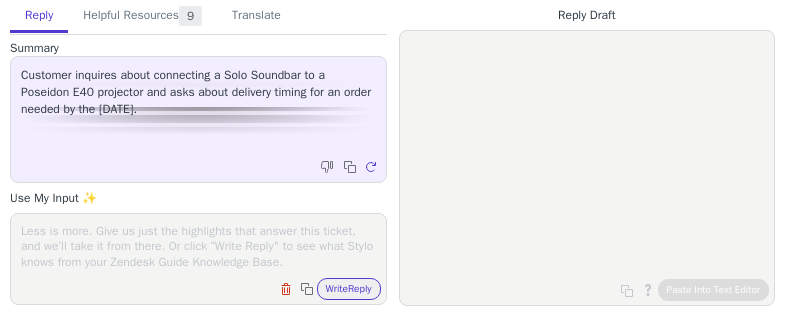 scroll, scrollTop: 0, scrollLeft: 0, axis: both 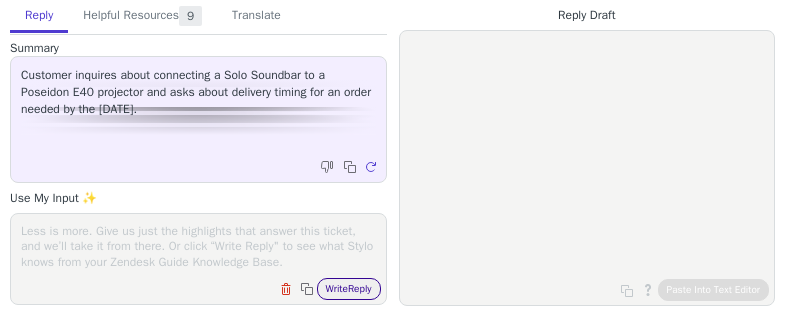 click on "Write  Reply" at bounding box center [349, 289] 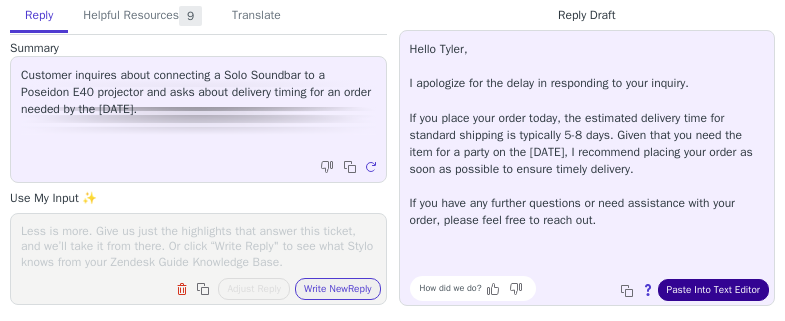 click on "Paste Into Text Editor" at bounding box center (713, 290) 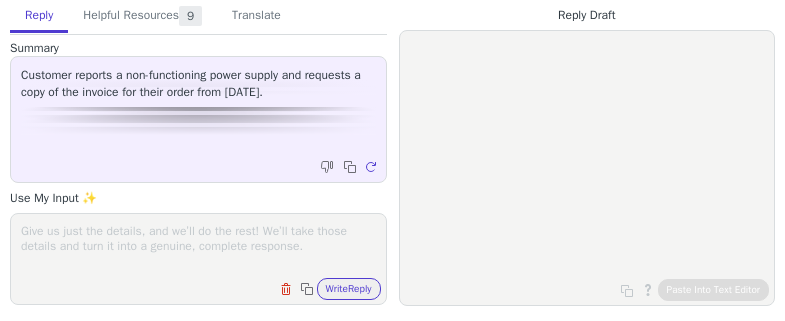 scroll, scrollTop: 0, scrollLeft: 0, axis: both 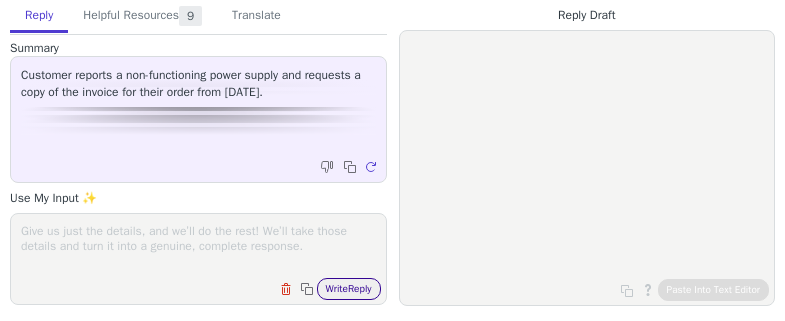 click on "Write  Reply" at bounding box center (349, 289) 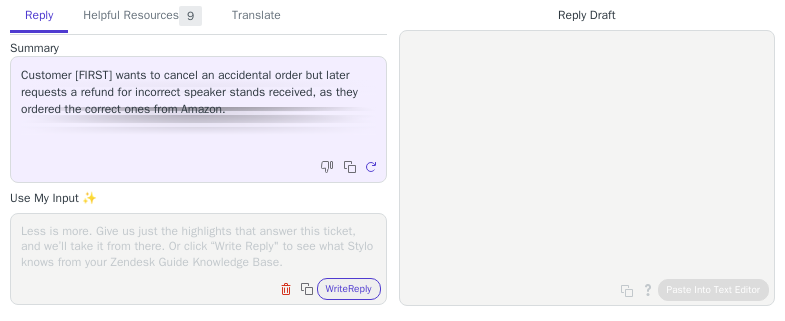 scroll, scrollTop: 0, scrollLeft: 0, axis: both 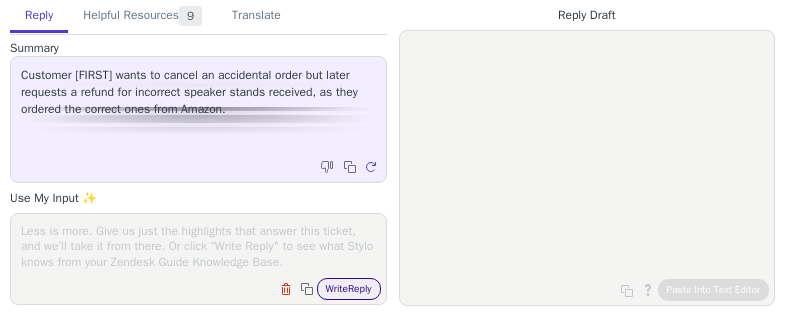 click on "Write  Reply" at bounding box center [349, 289] 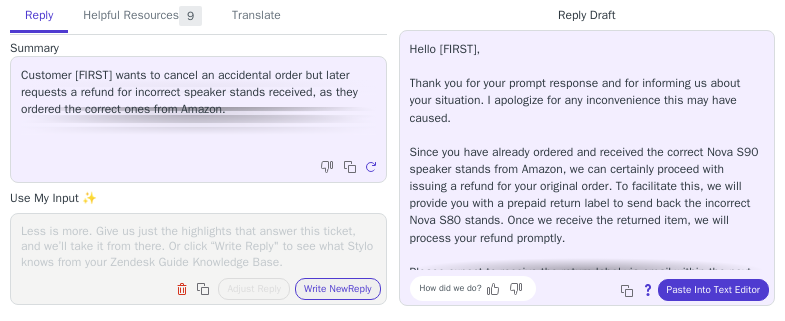 scroll, scrollTop: 79, scrollLeft: 0, axis: vertical 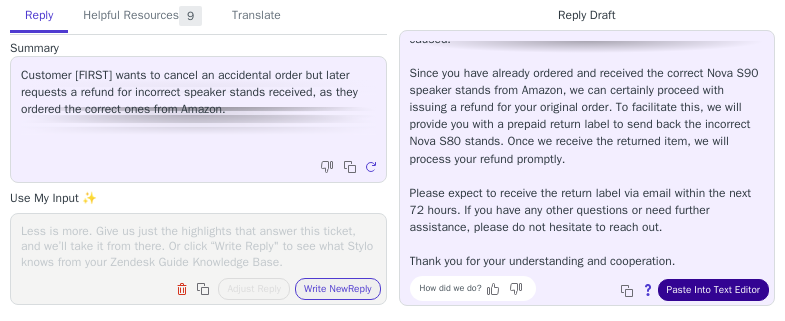 click on "Paste Into Text Editor" at bounding box center [713, 290] 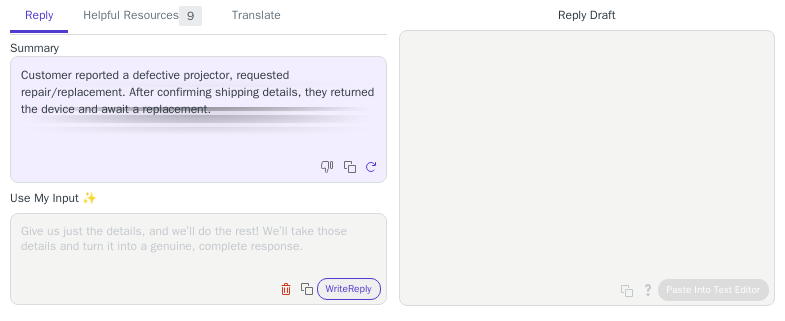 scroll, scrollTop: 0, scrollLeft: 0, axis: both 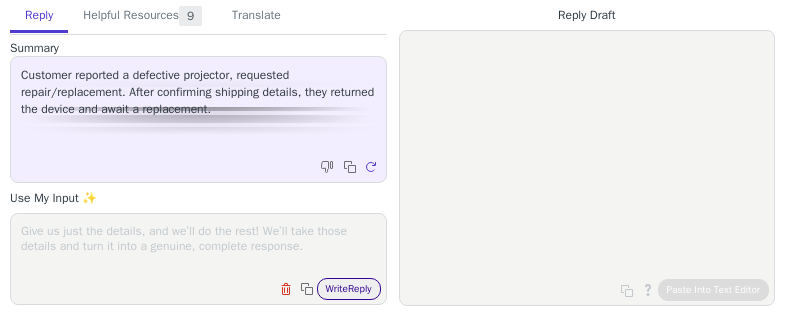 click on "Write  Reply" at bounding box center (349, 289) 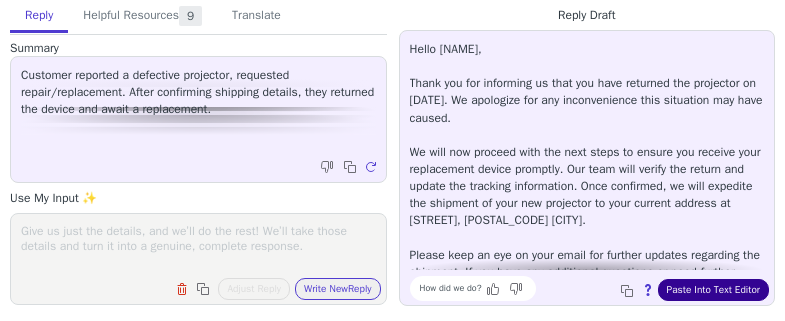 click on "Paste Into Text Editor" at bounding box center [713, 290] 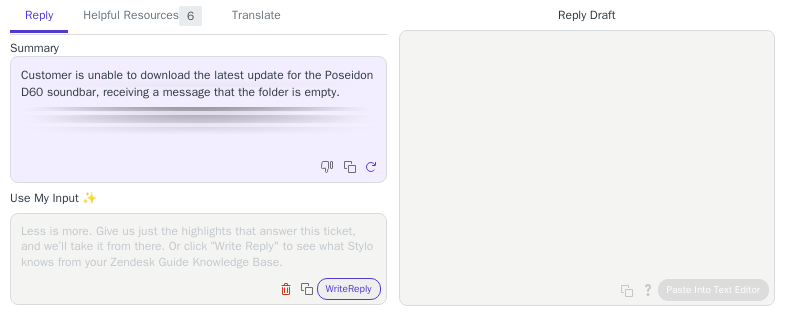 scroll, scrollTop: 0, scrollLeft: 0, axis: both 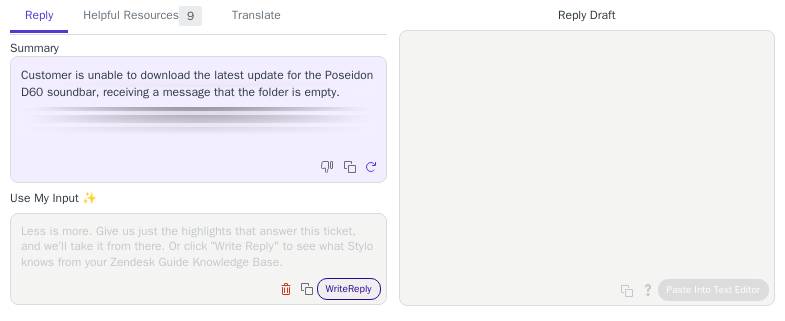 click on "Write  Reply" at bounding box center (349, 289) 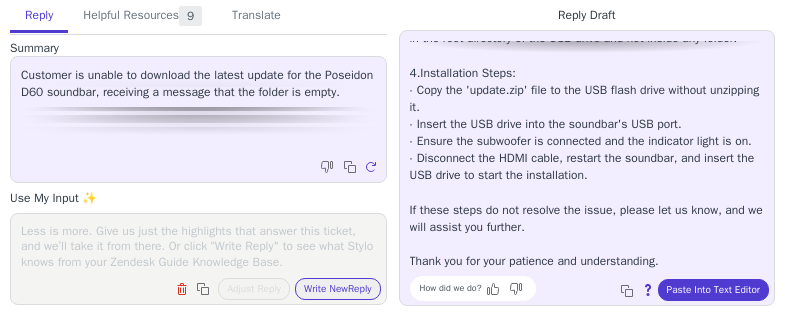 scroll, scrollTop: 336, scrollLeft: 0, axis: vertical 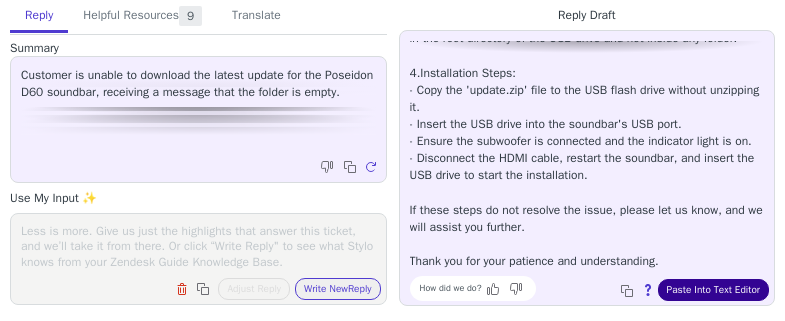 click on "Paste Into Text Editor" at bounding box center [713, 290] 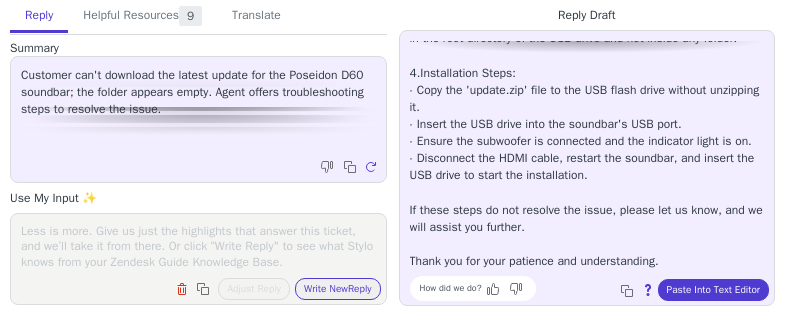 click on "Customer can't download the latest update for the Poseidon D60 soundbar; the folder appears empty. Agent offers troubleshooting steps to resolve the issue." at bounding box center [198, 107] 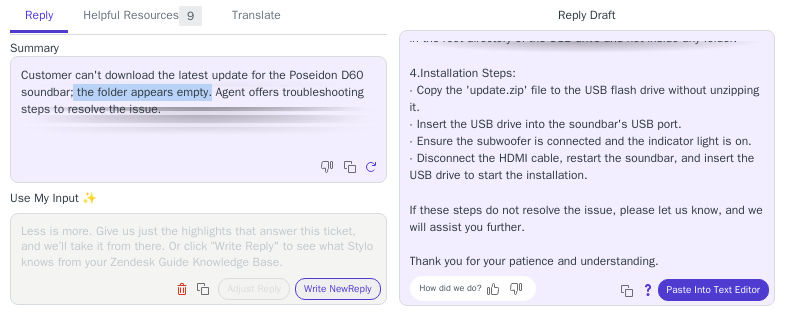 drag, startPoint x: 74, startPoint y: 93, endPoint x: 212, endPoint y: 92, distance: 138.00362 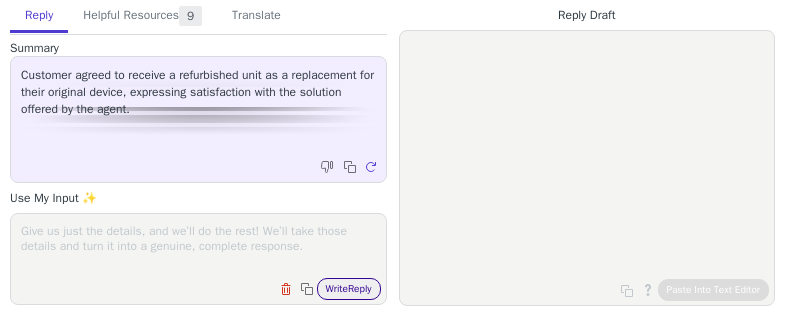 scroll, scrollTop: 0, scrollLeft: 0, axis: both 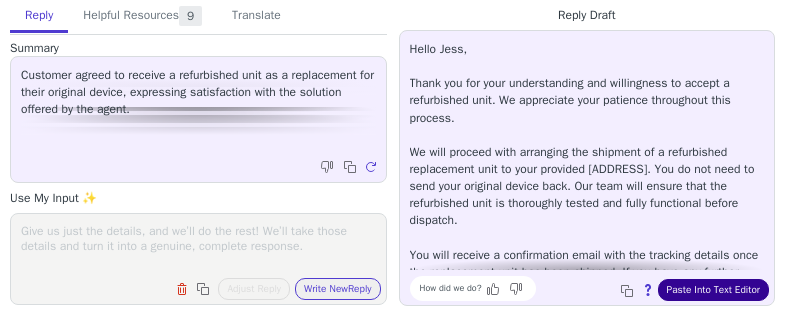 click on "Paste Into Text Editor" at bounding box center (713, 290) 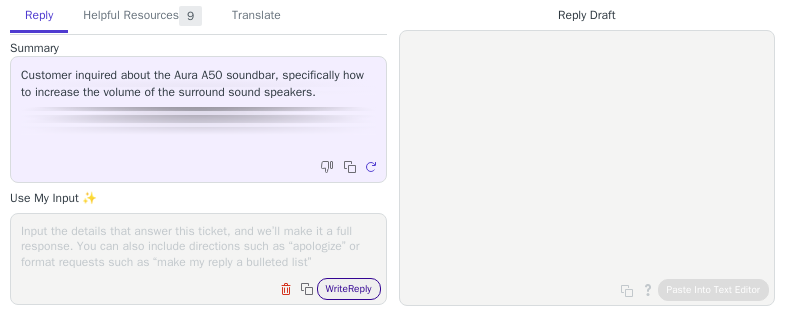 scroll, scrollTop: 0, scrollLeft: 0, axis: both 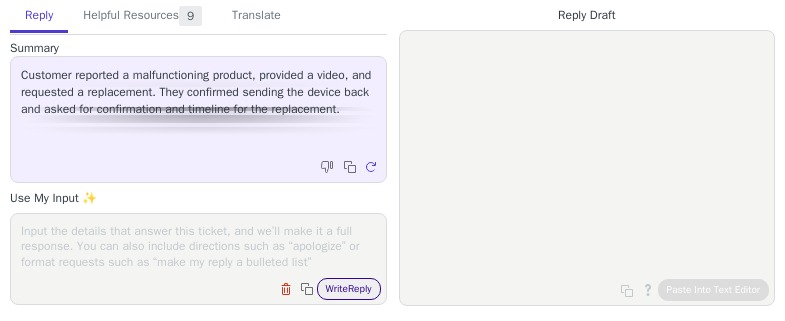click on "Write  Reply" at bounding box center [349, 289] 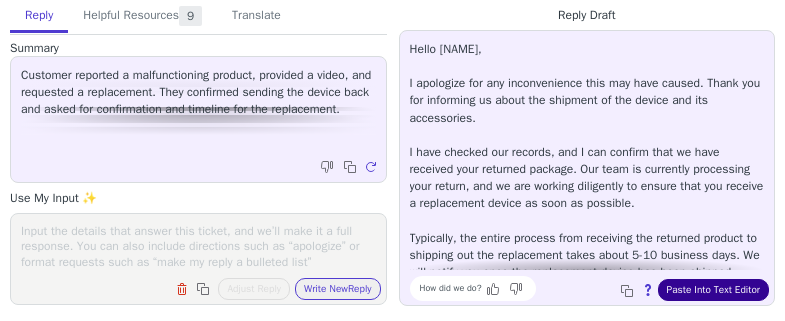 click on "Paste Into Text Editor" at bounding box center (713, 290) 